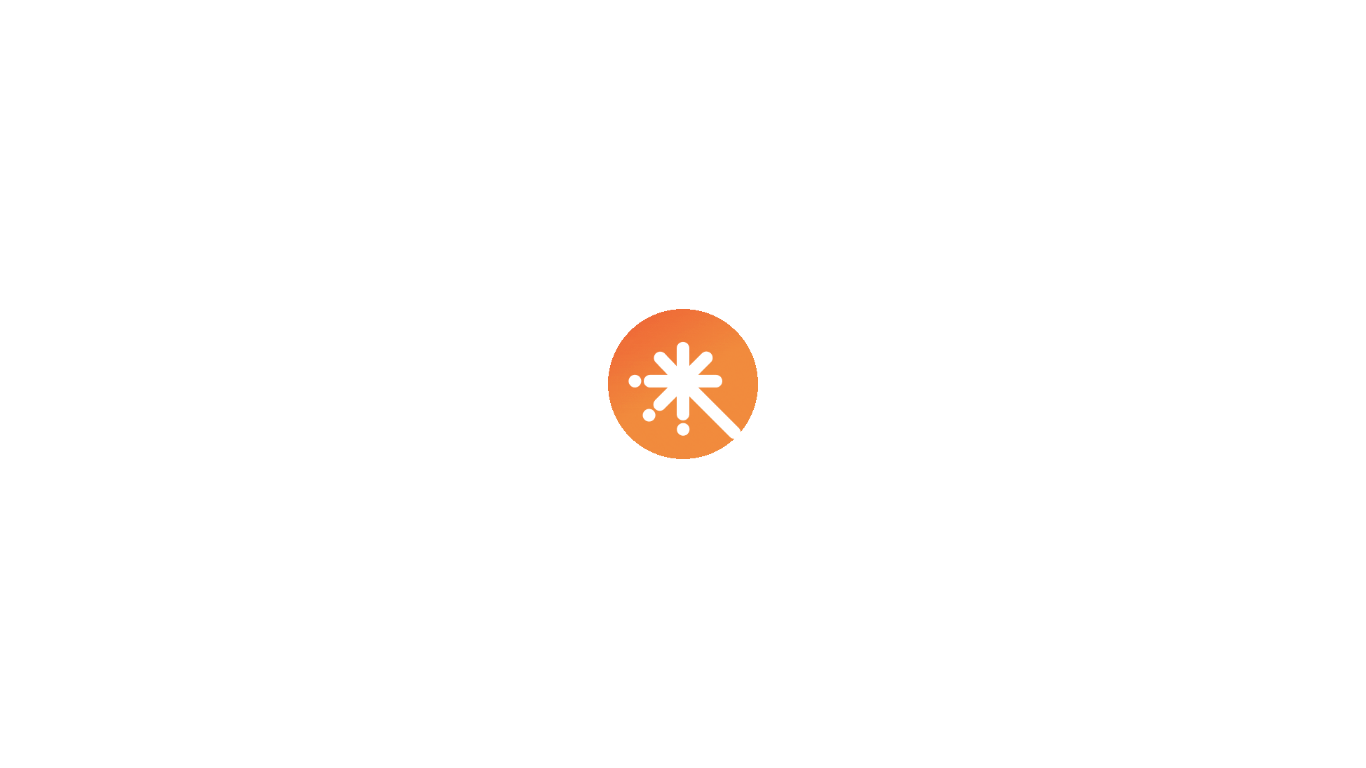 scroll, scrollTop: 0, scrollLeft: 0, axis: both 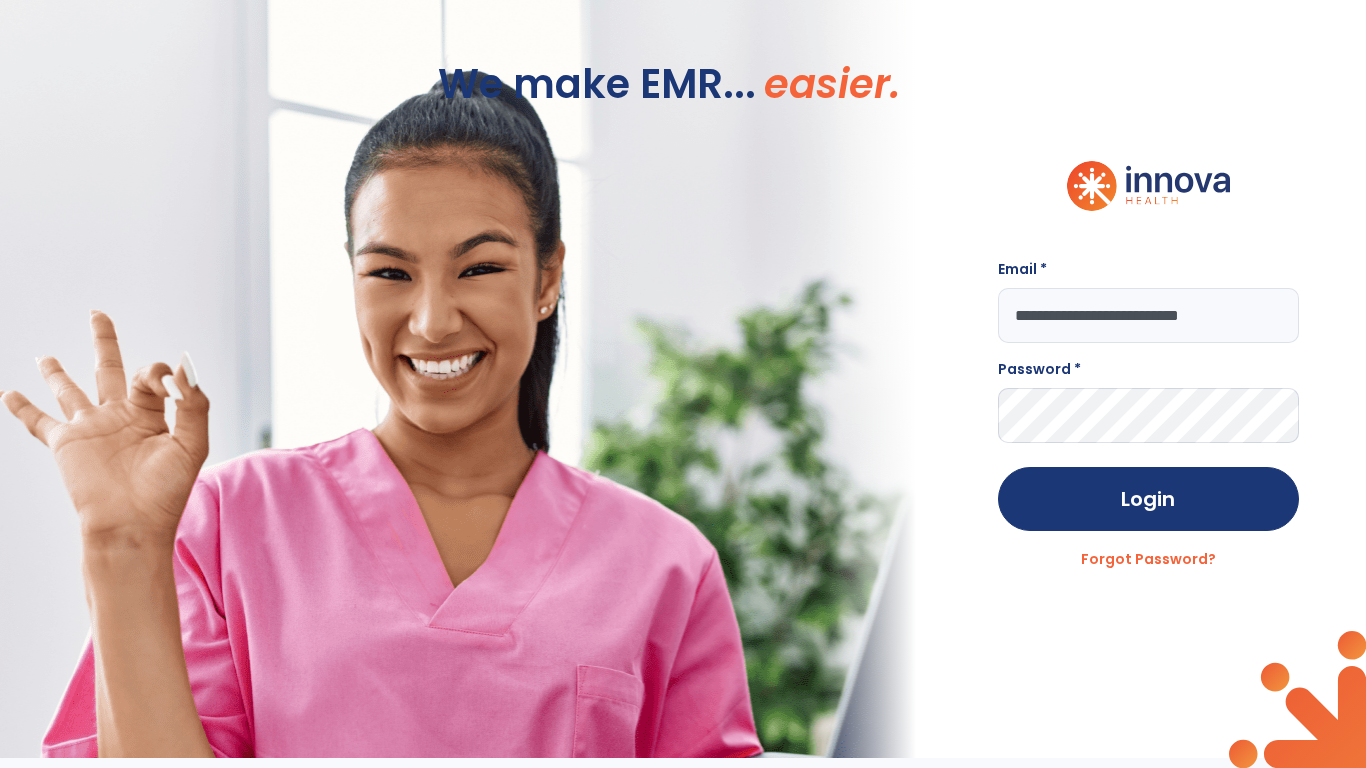 type on "**********" 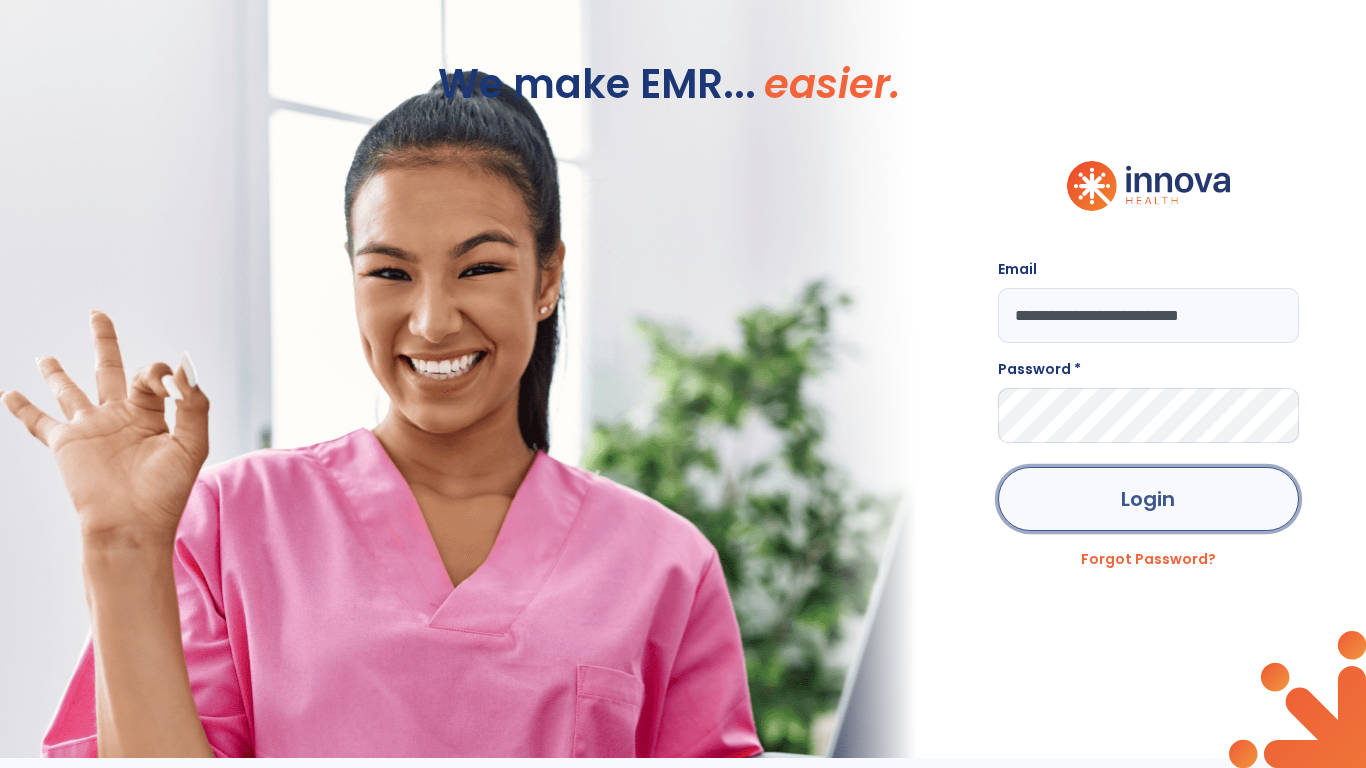 click on "Login" 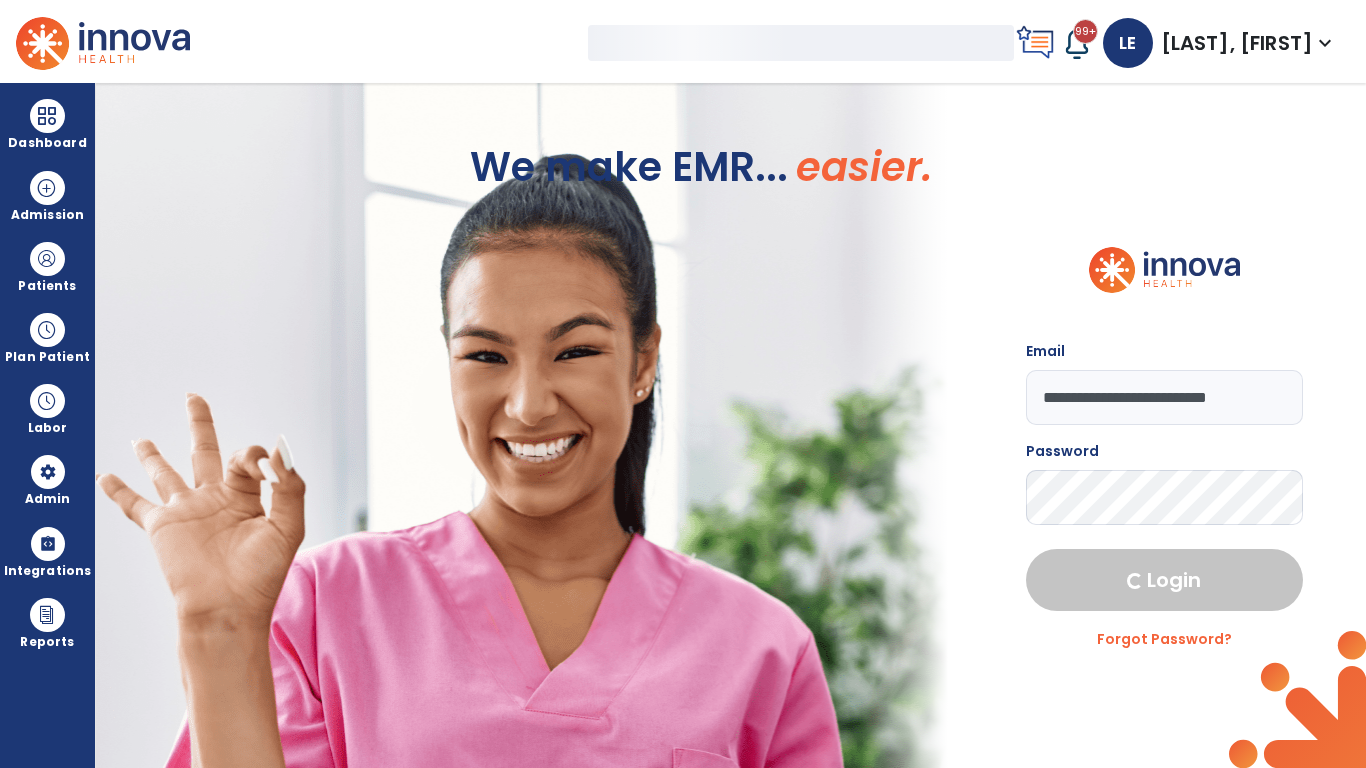 select on "***" 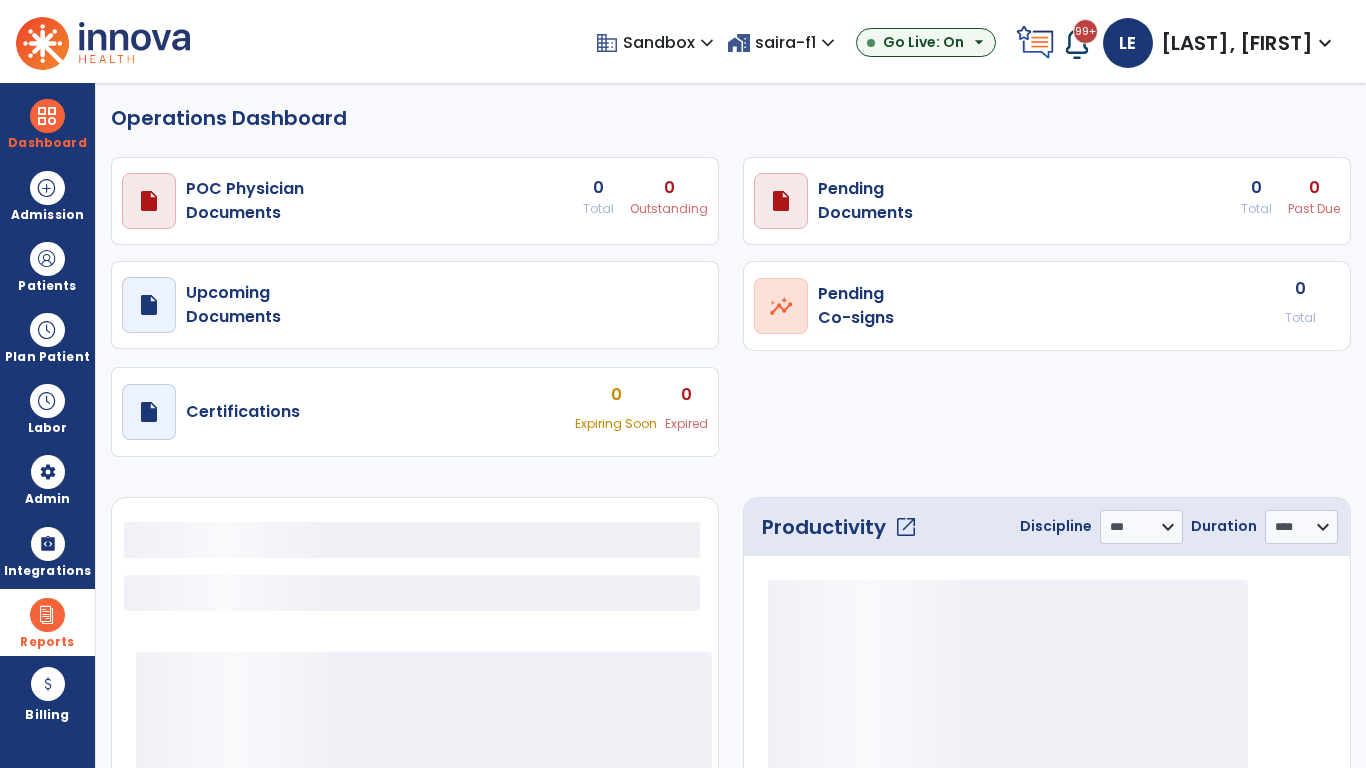 click at bounding box center [47, 615] 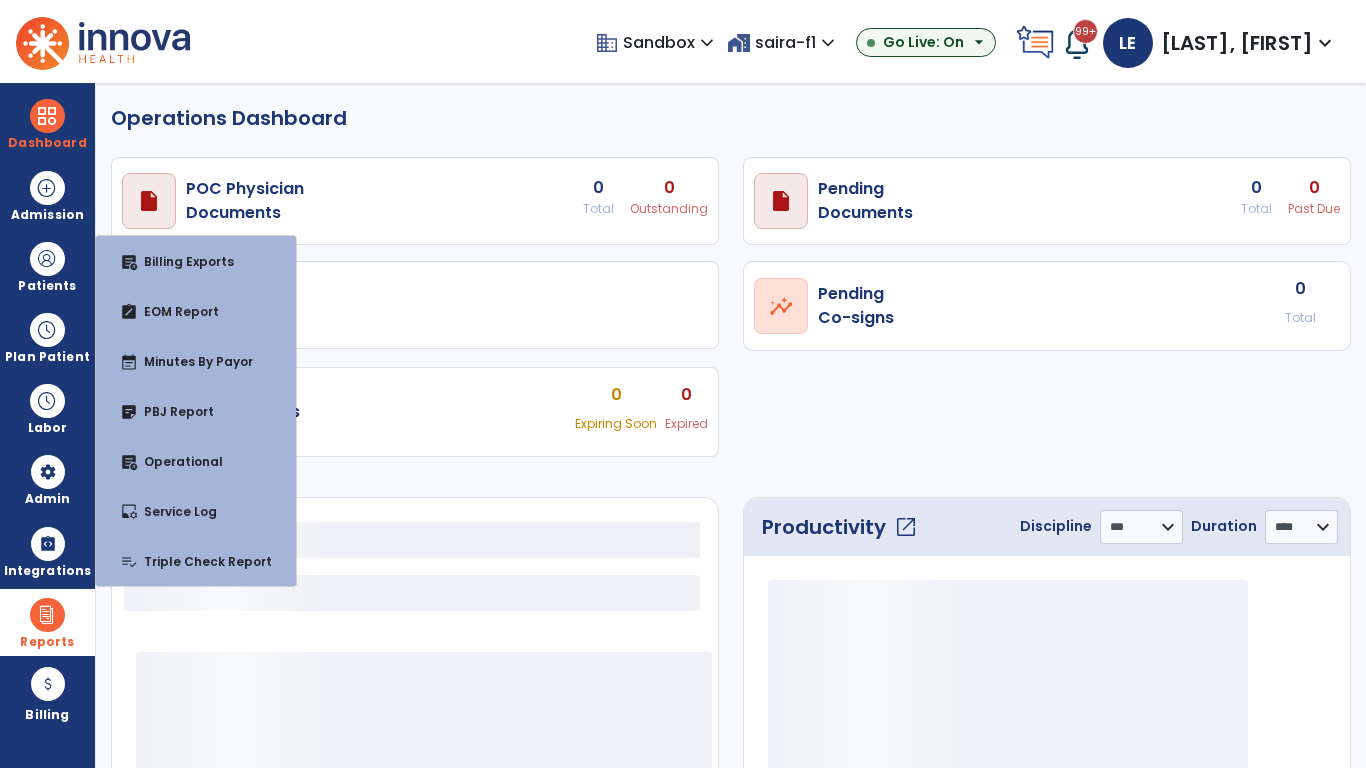 select on "***" 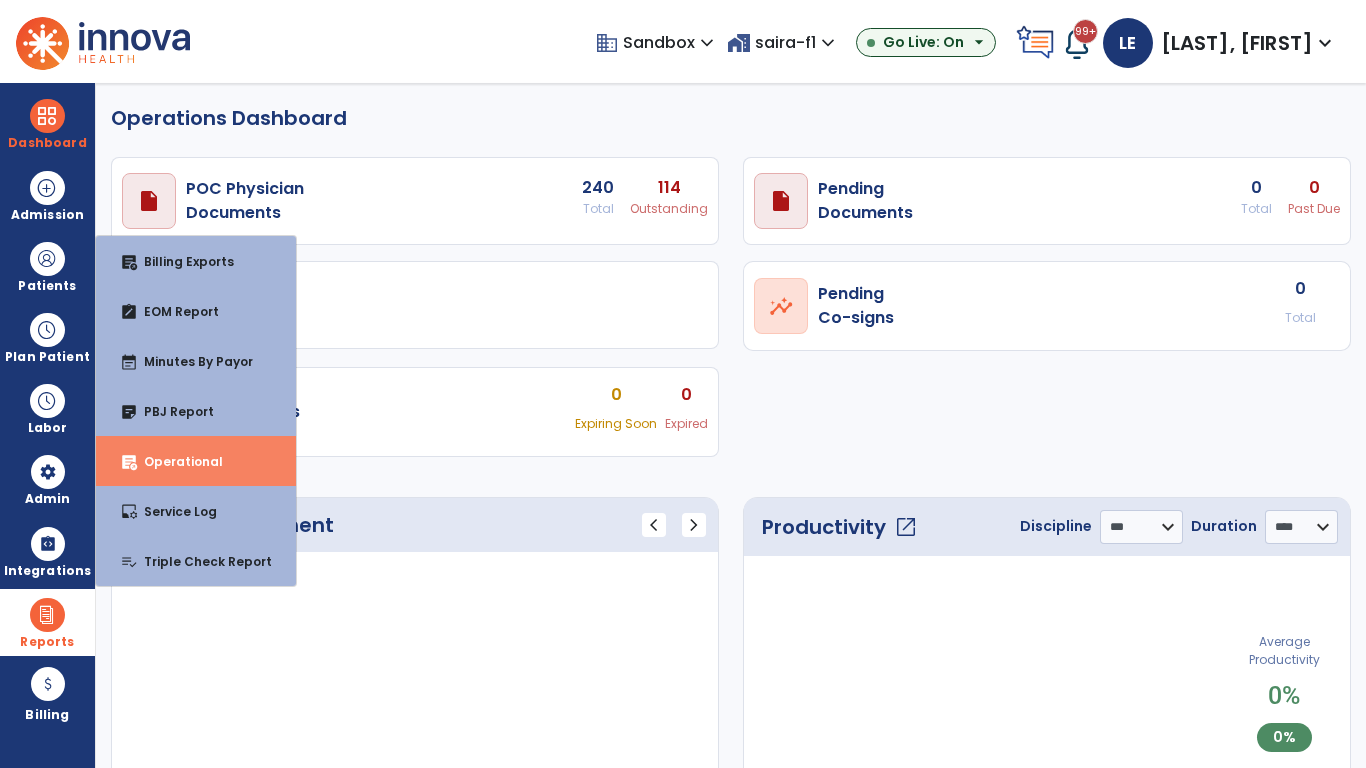 click on "Operational" at bounding box center [175, 461] 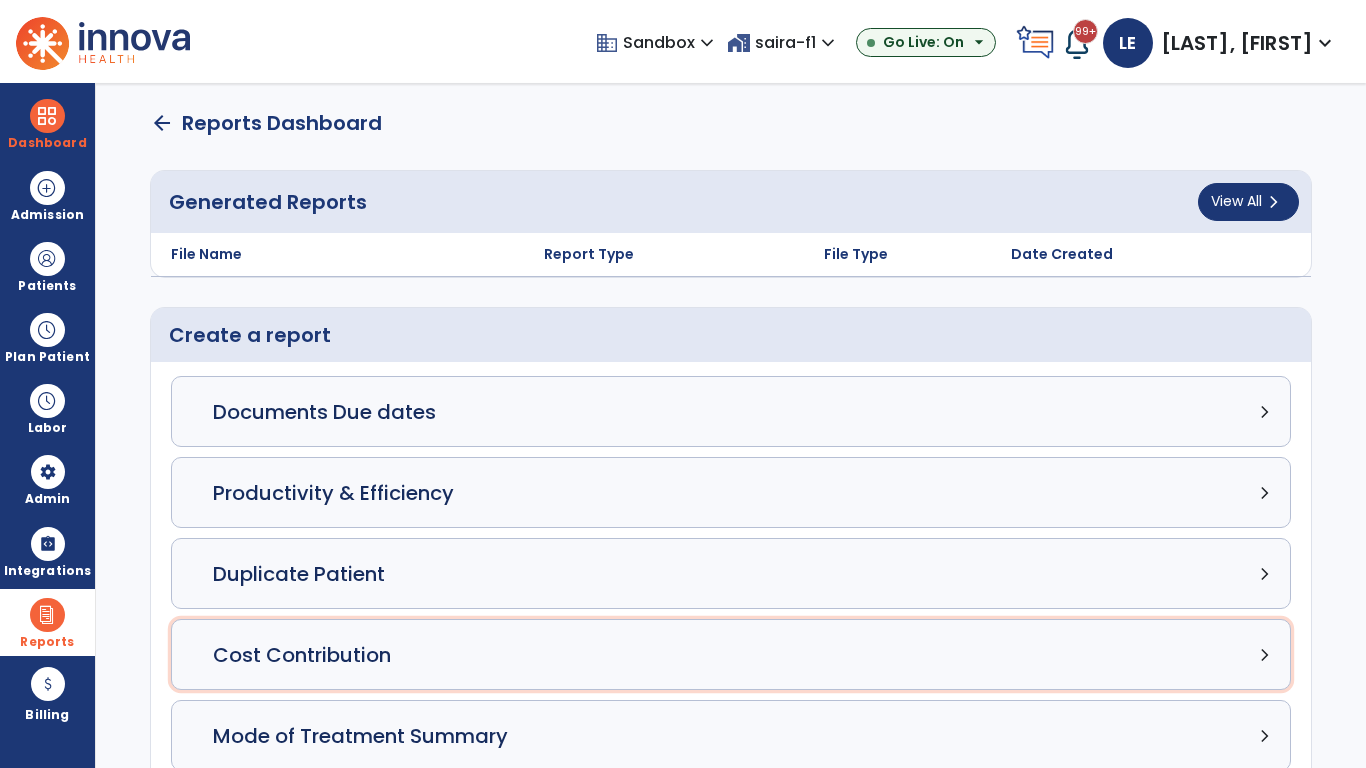 click on "Cost Contribution chevron_right" 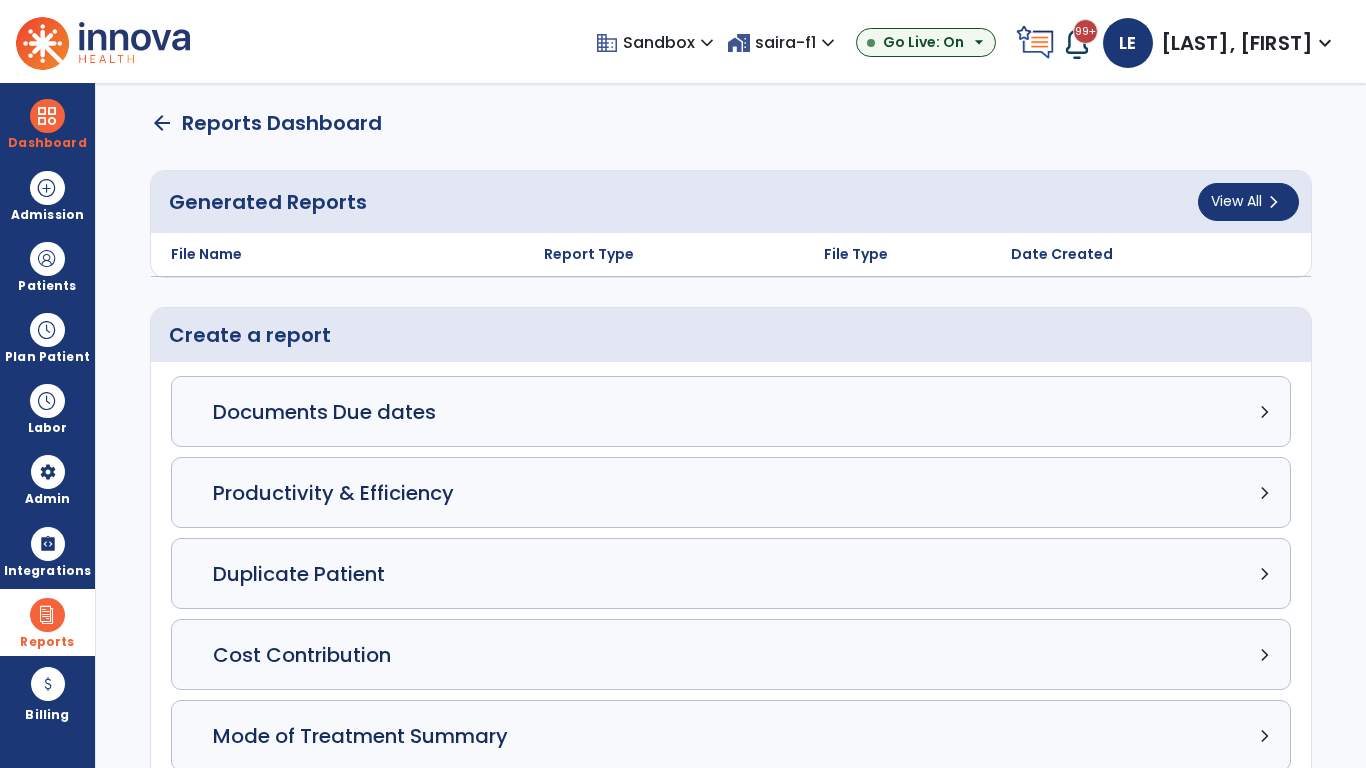 select on "*****" 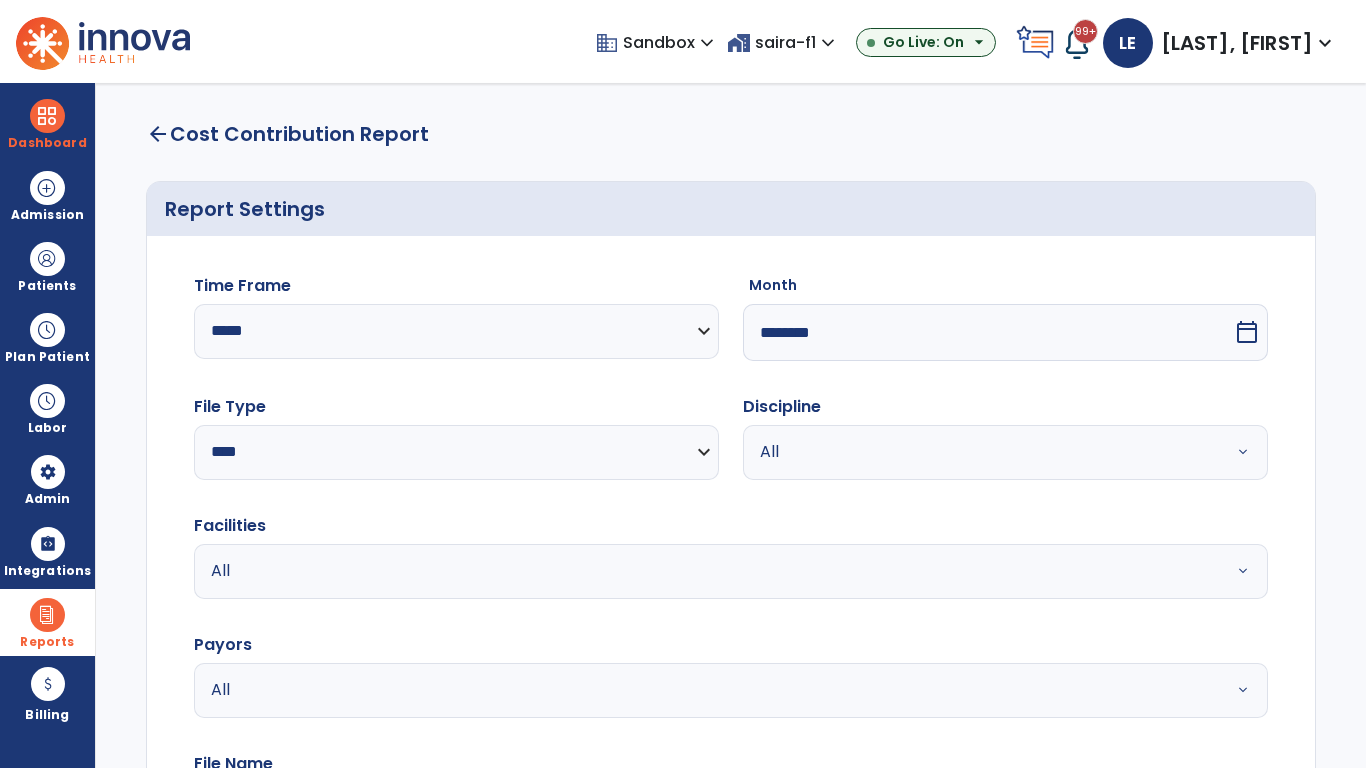 select on "*****" 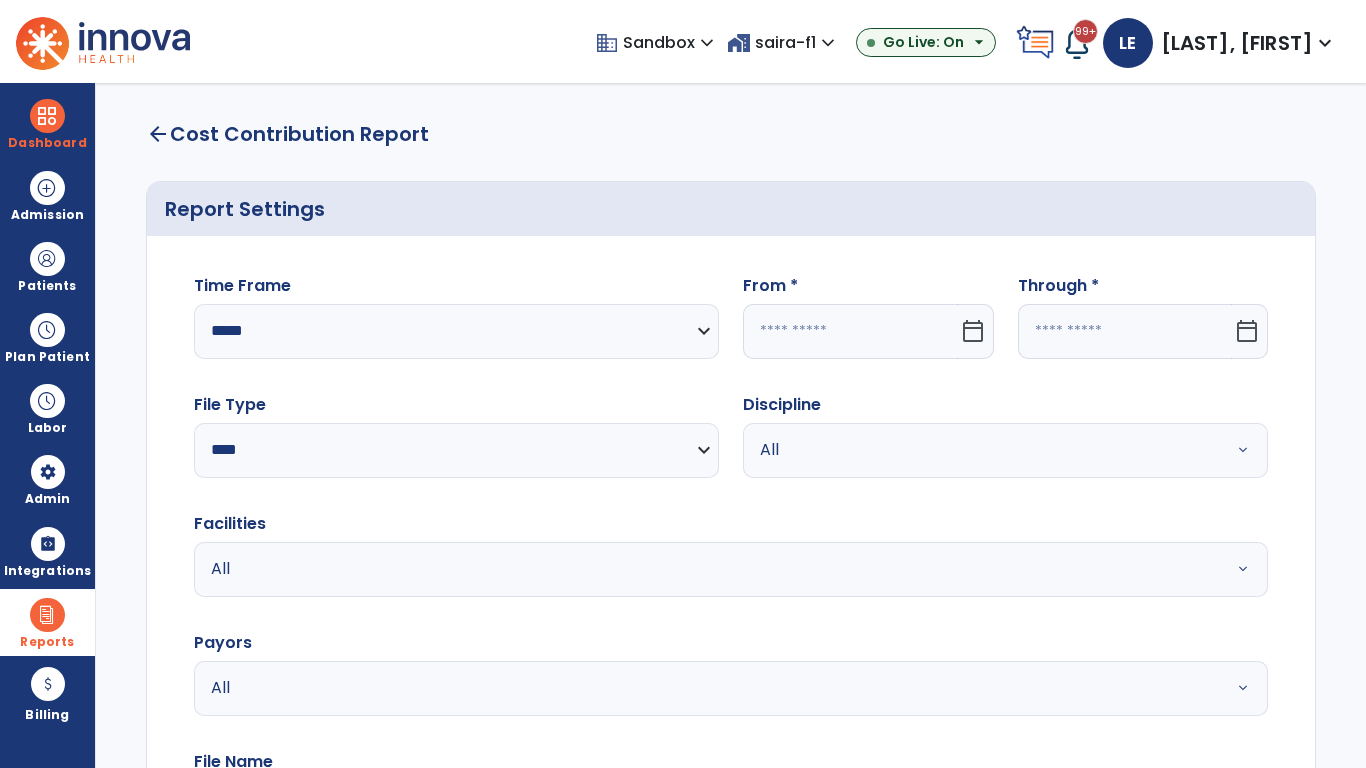click 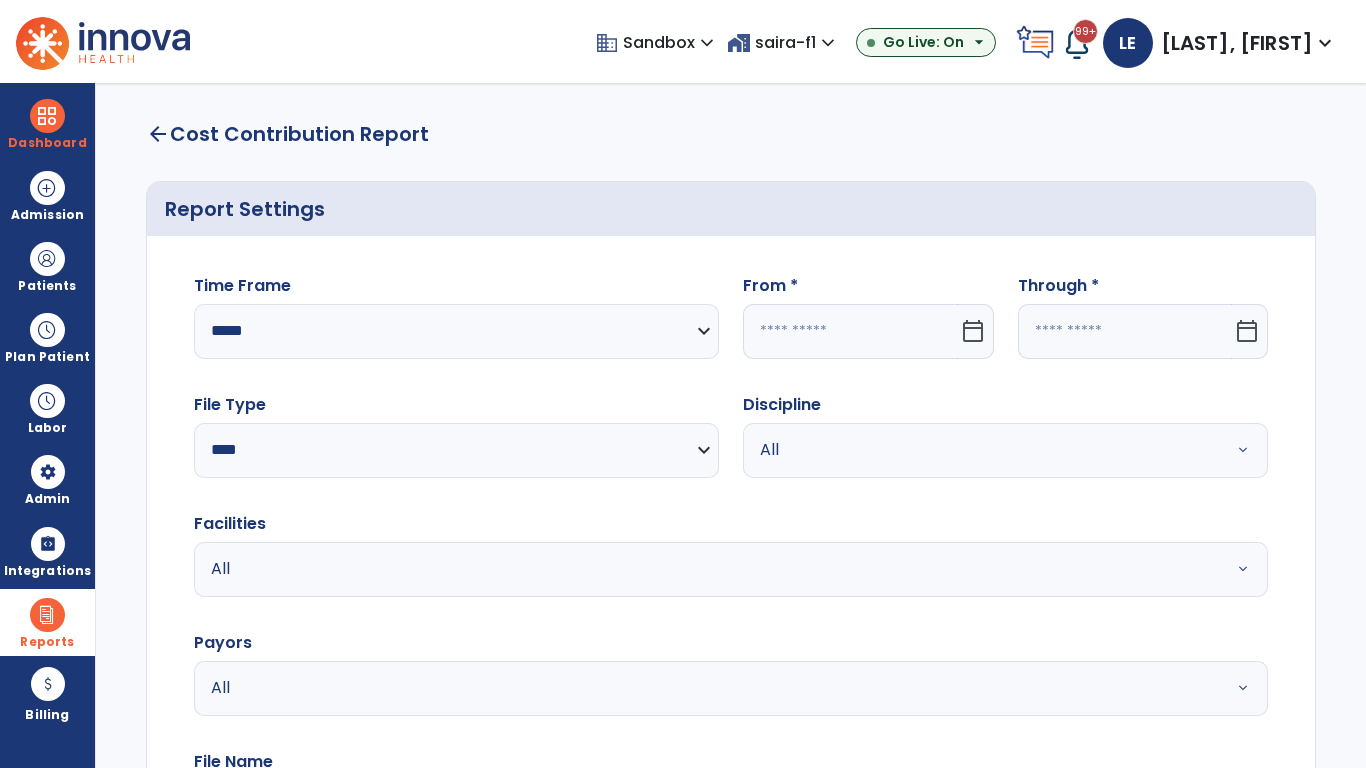select on "*" 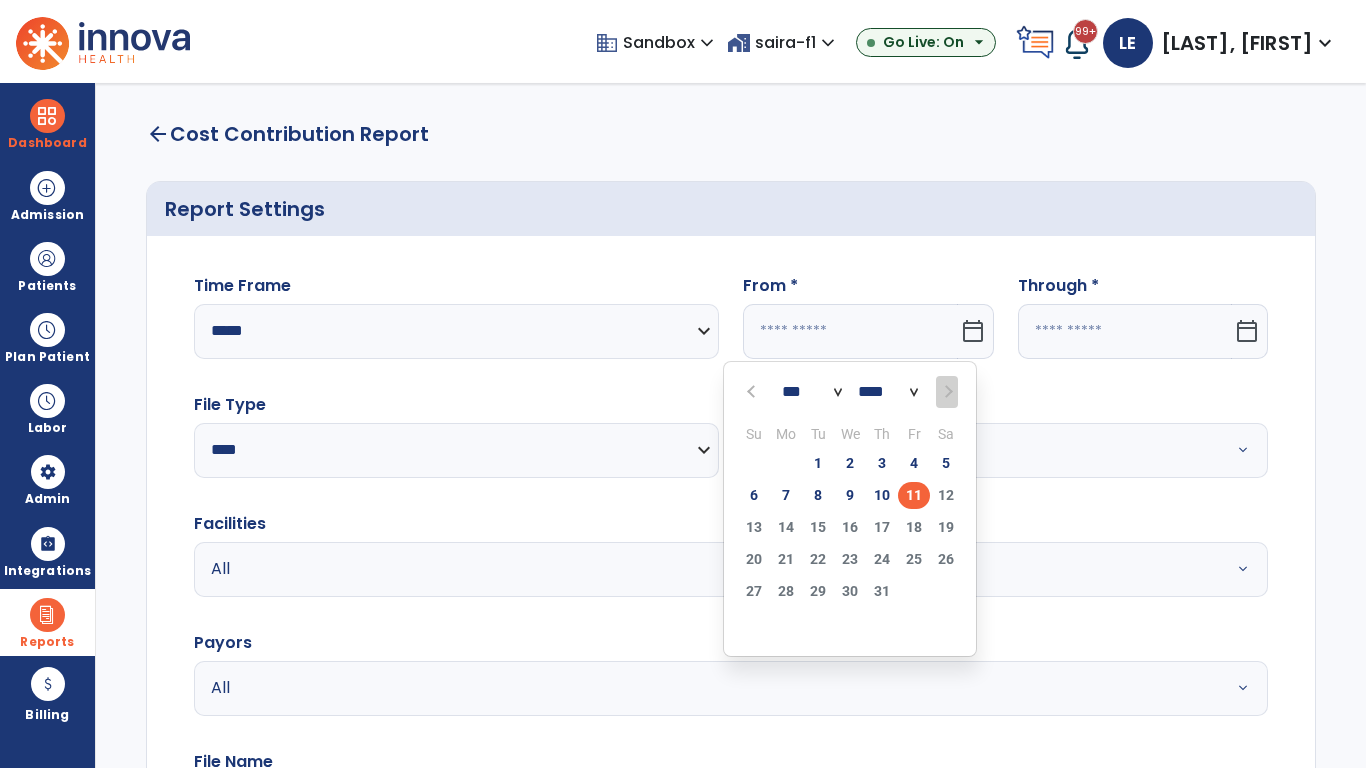 select on "****" 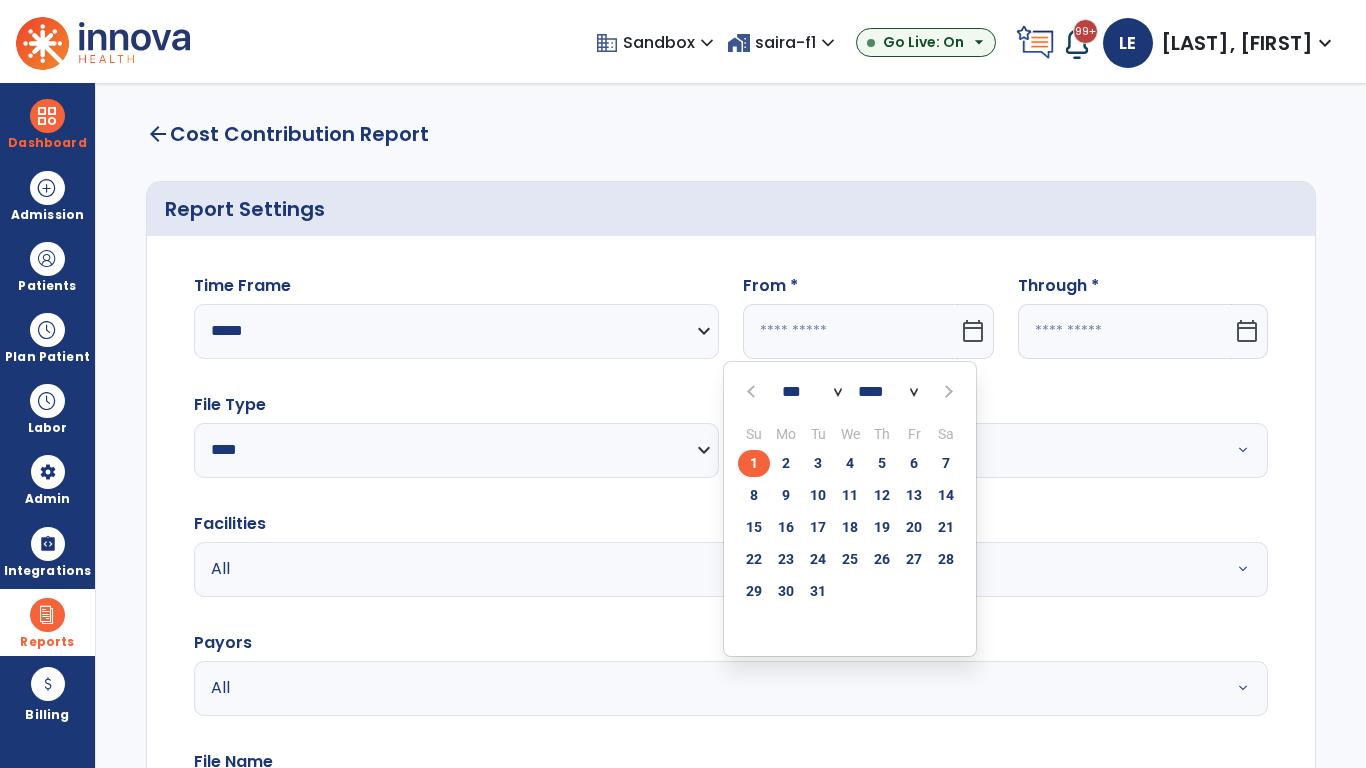 click on "1" 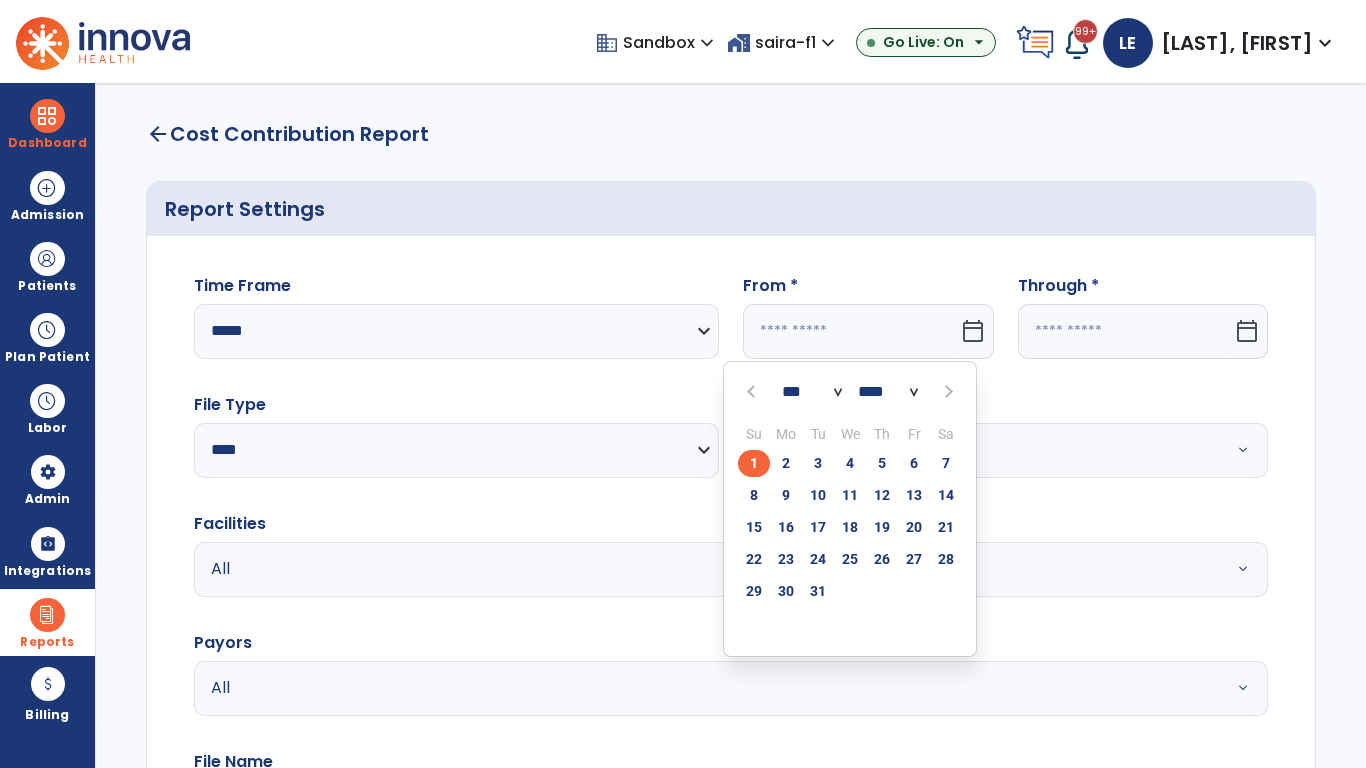 type on "**********" 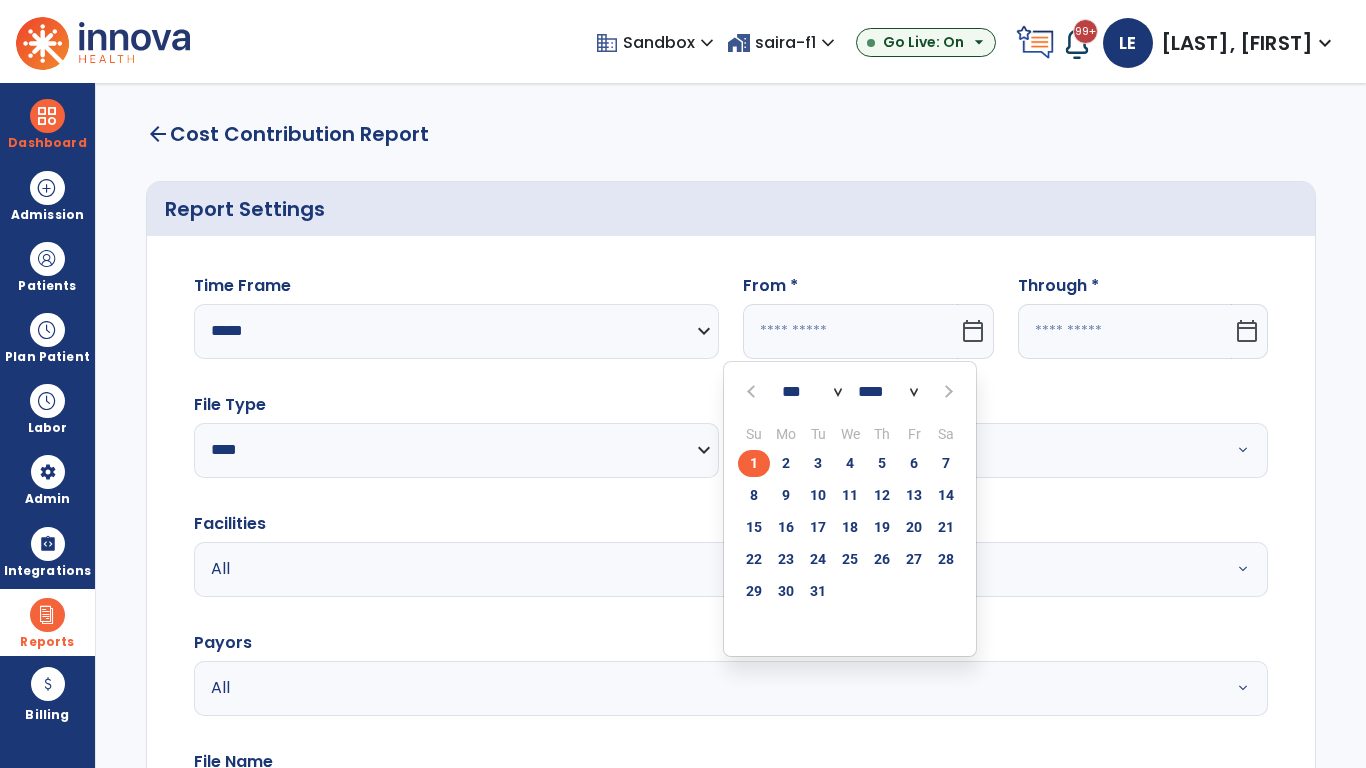 type on "*********" 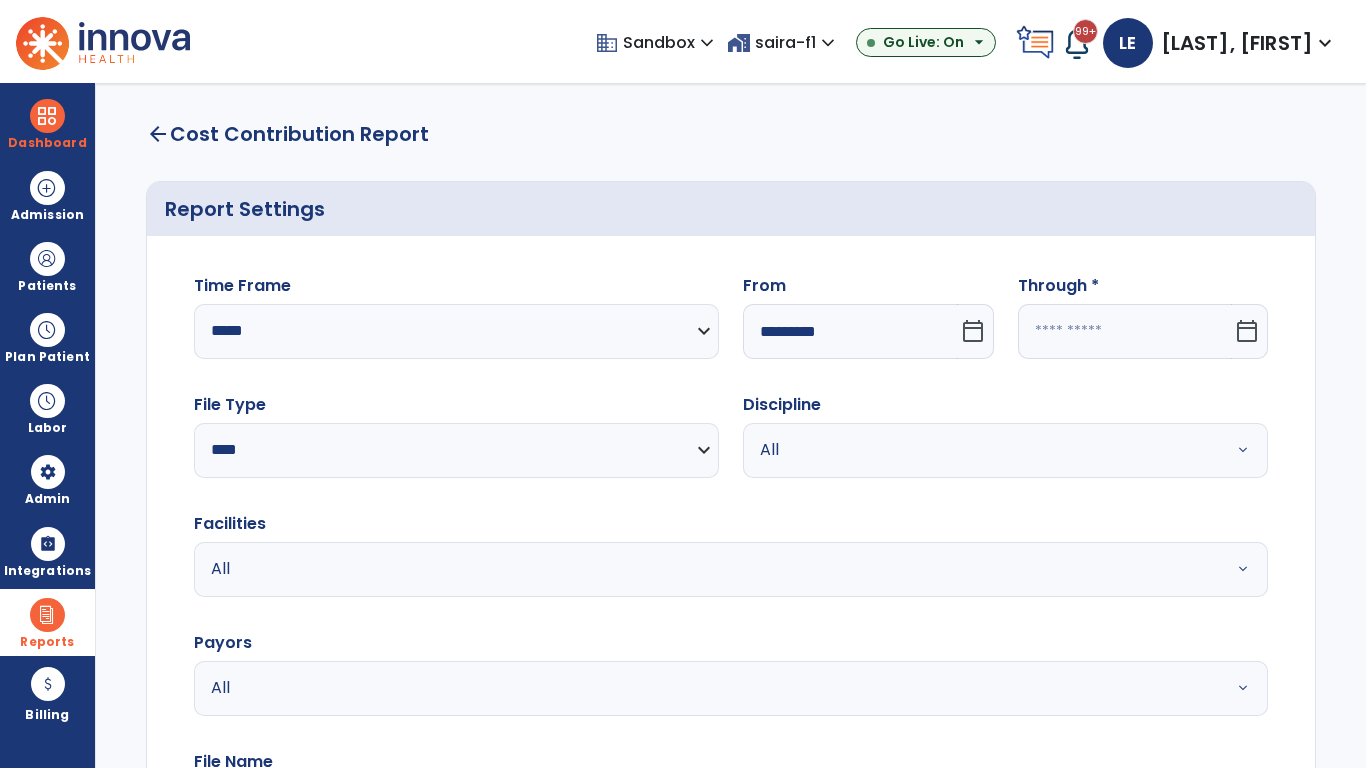 click 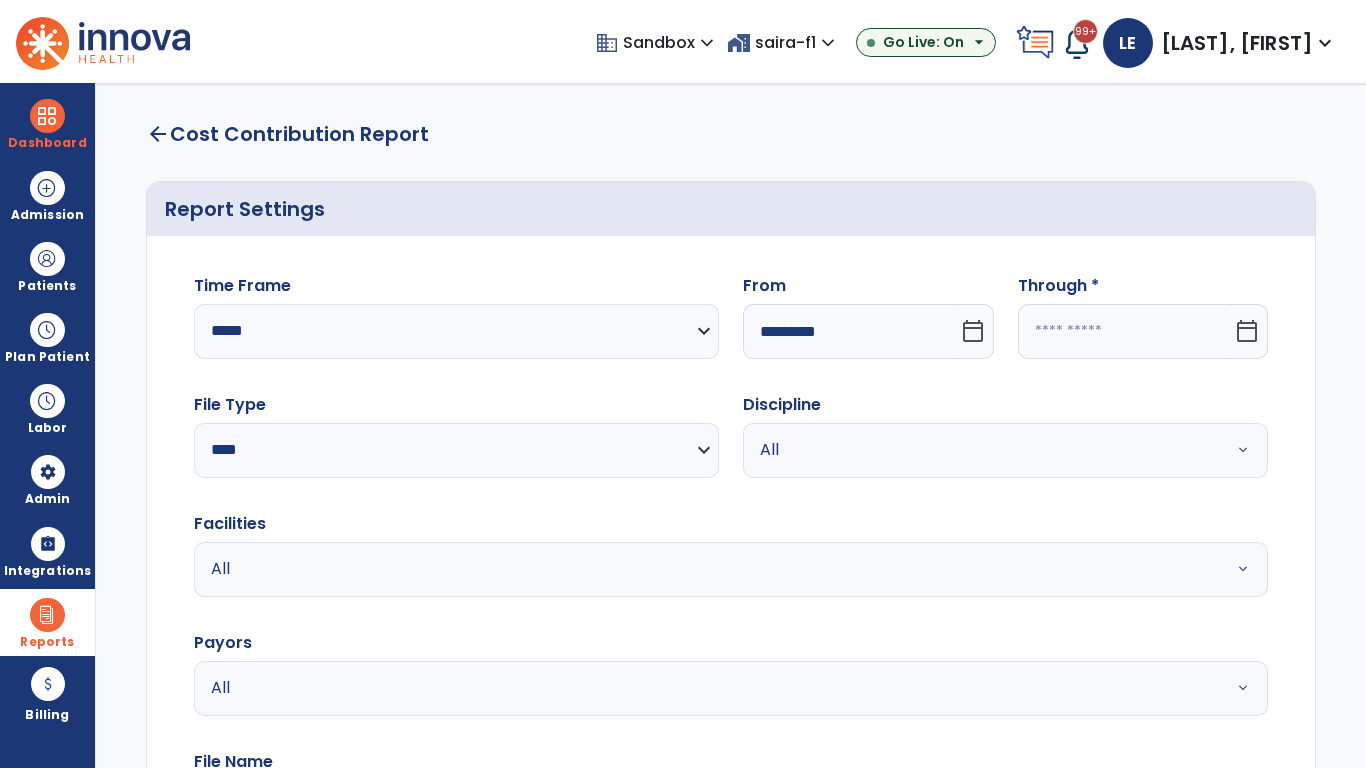 select on "*" 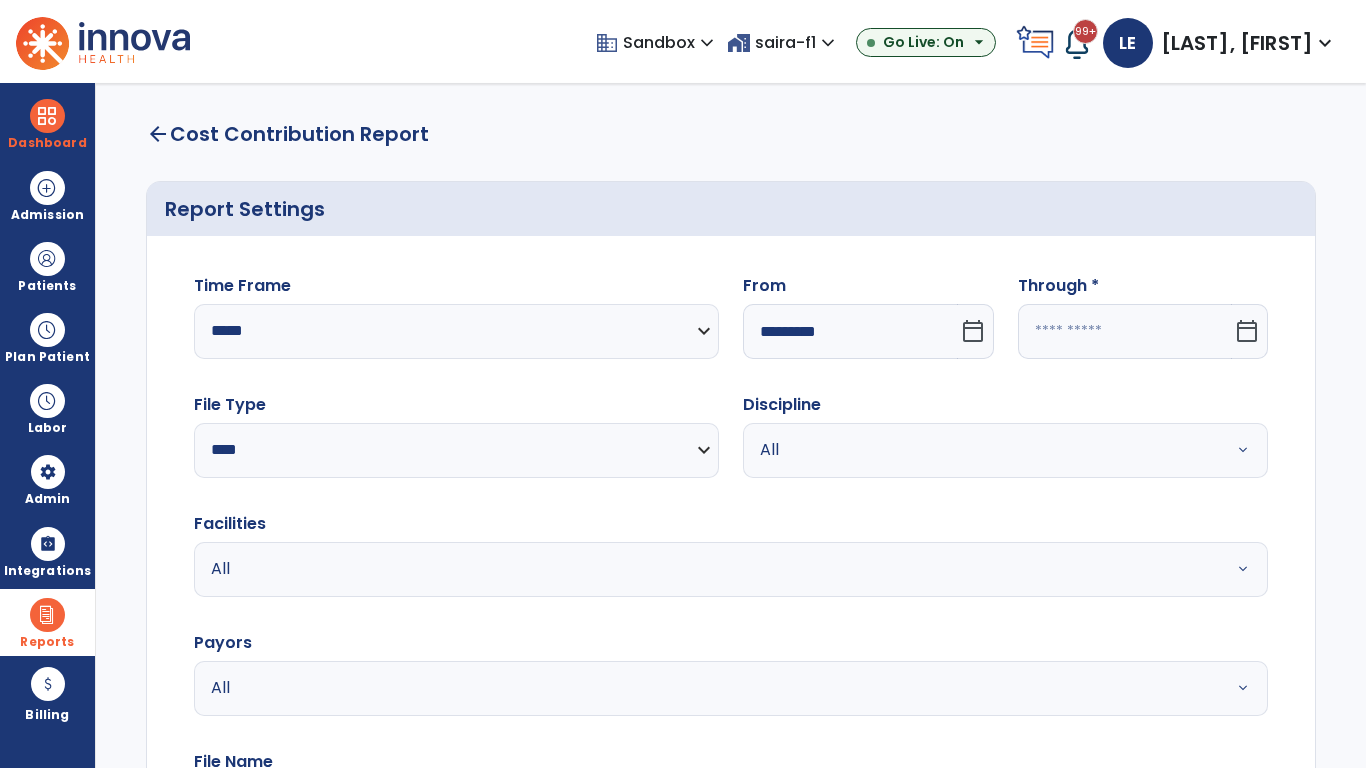 select on "****" 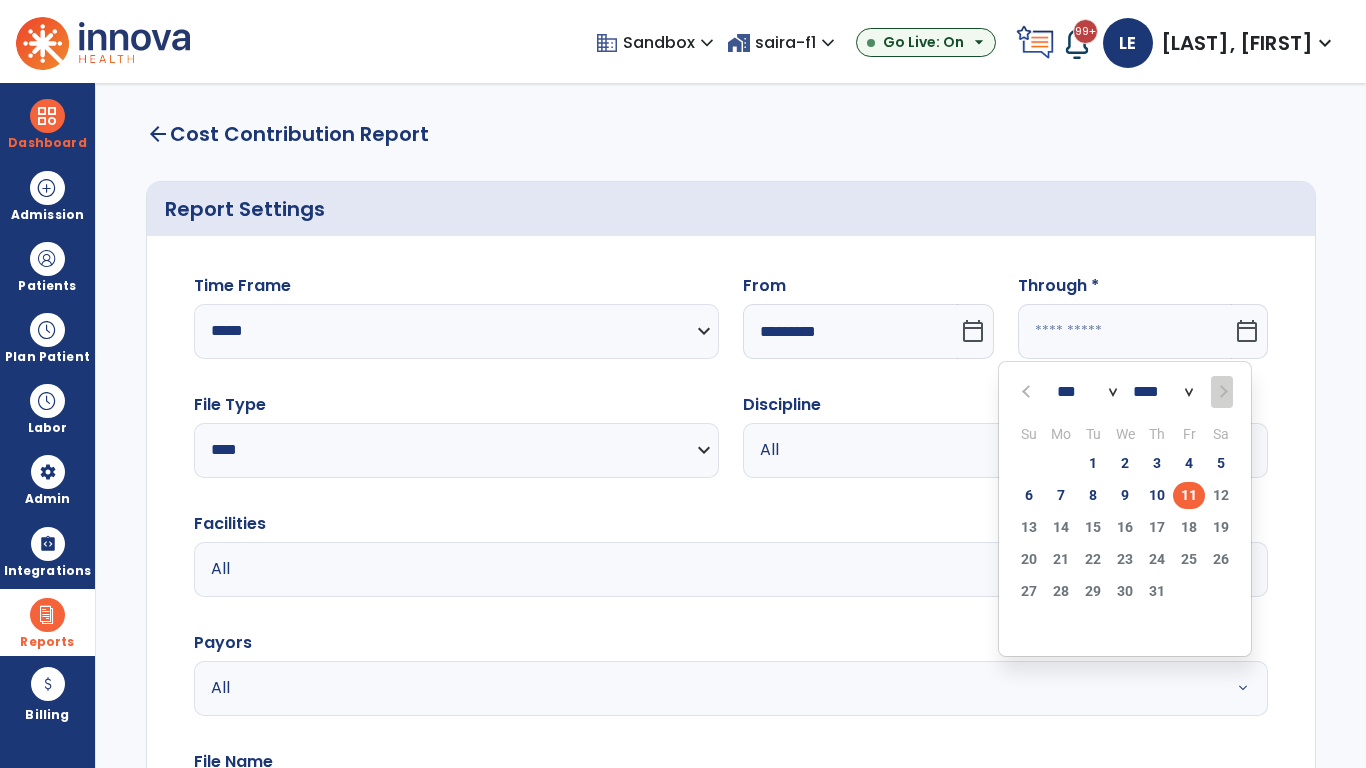 select on "*" 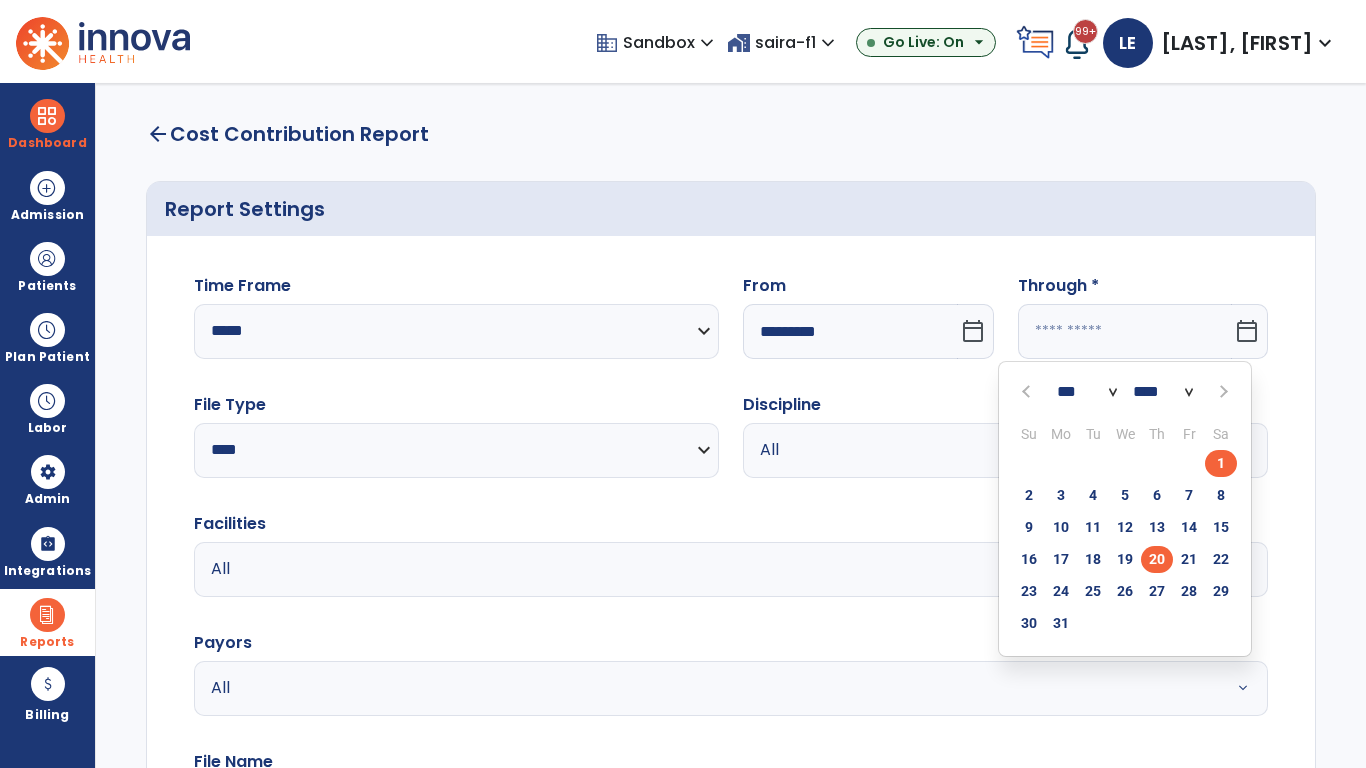 click on "20" 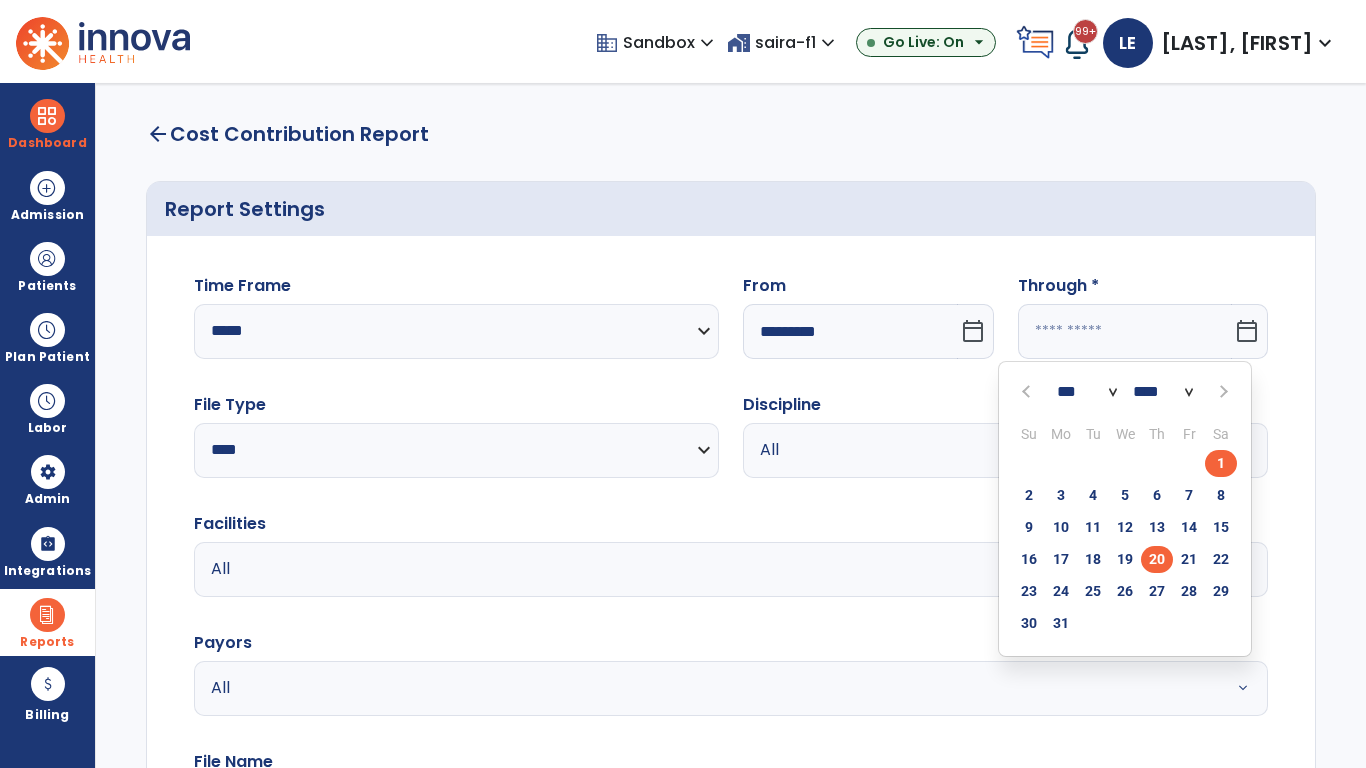 type on "**********" 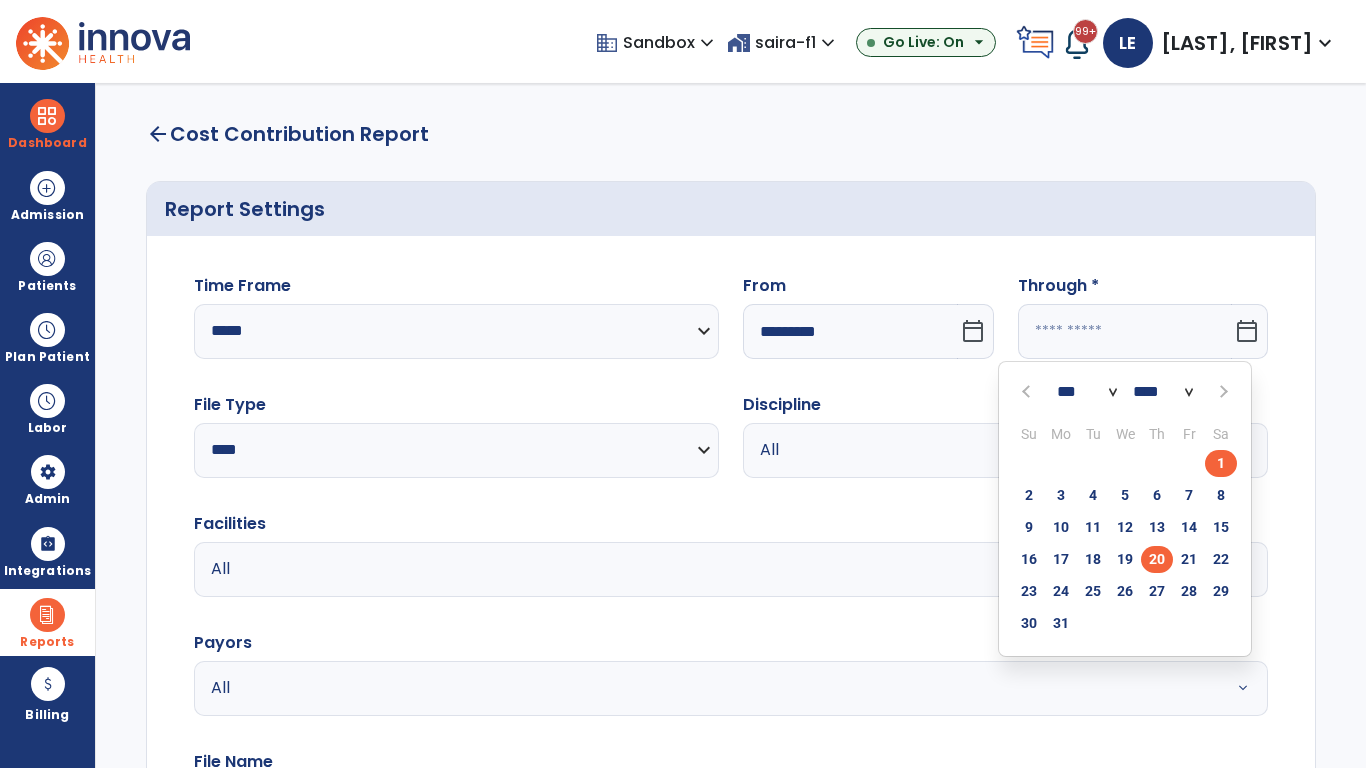 type on "*********" 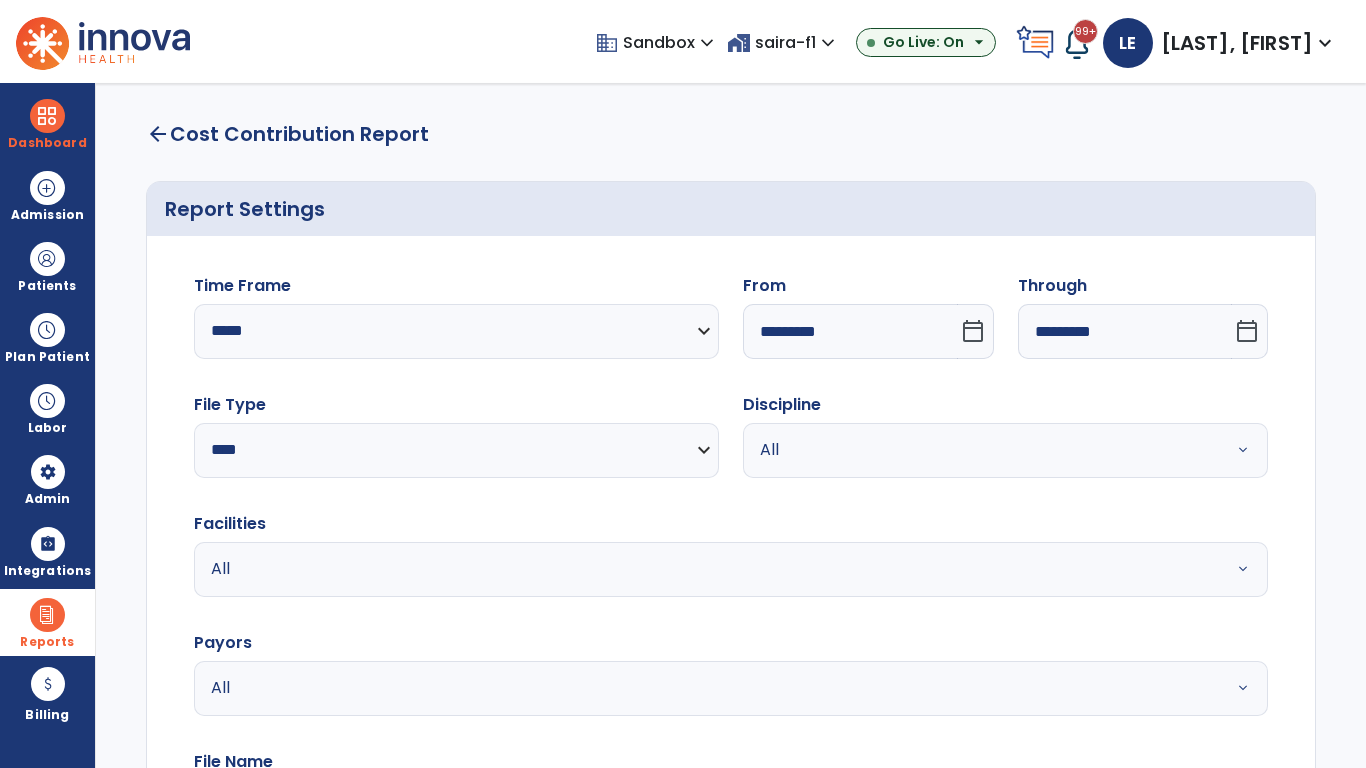 click on "All" at bounding box center (981, 450) 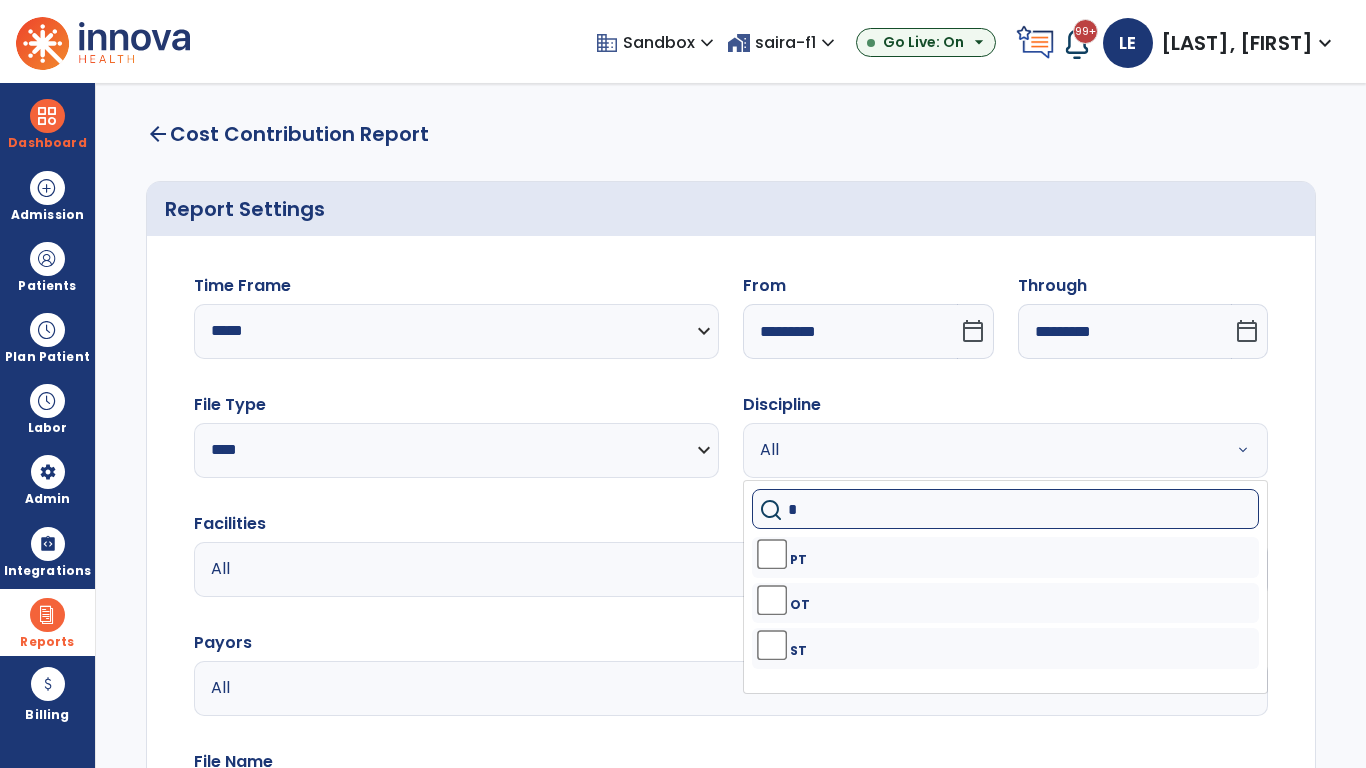 type on "**" 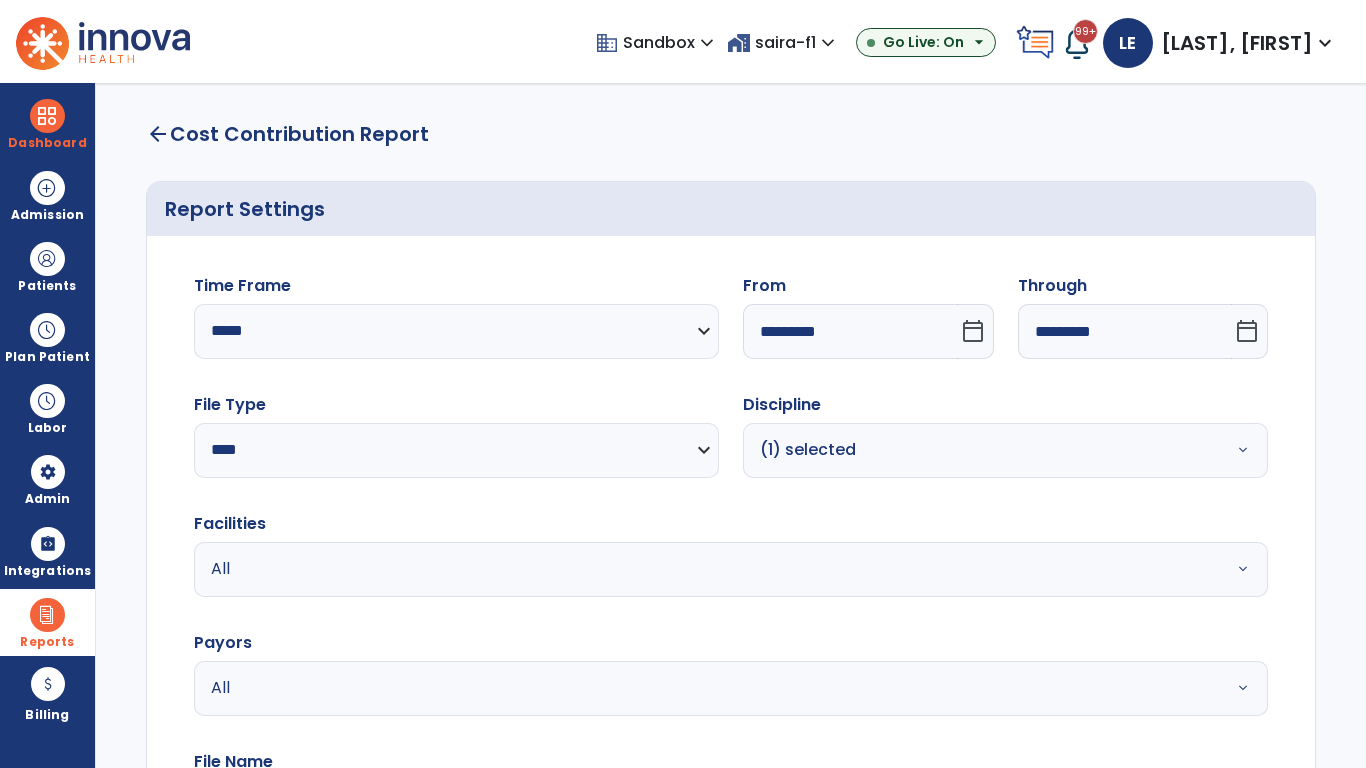 scroll, scrollTop: 51, scrollLeft: 0, axis: vertical 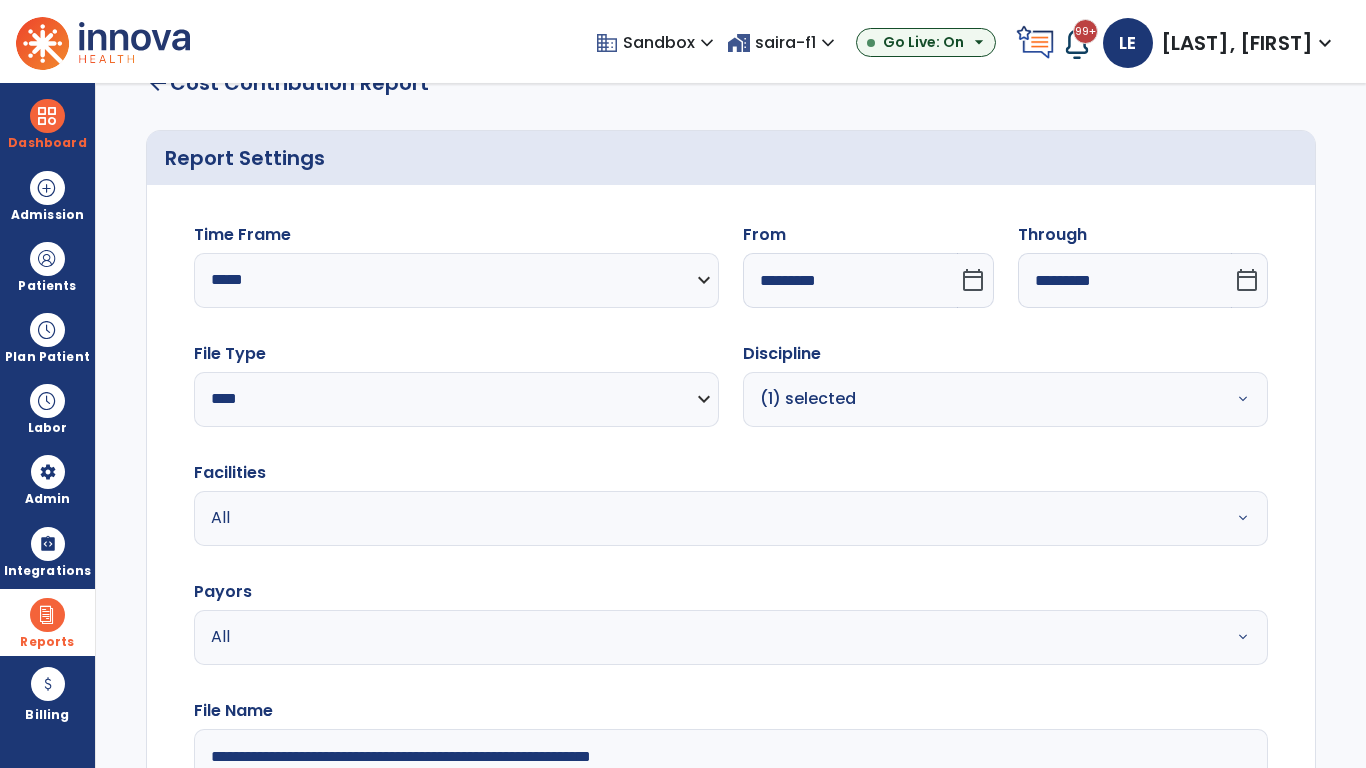 type on "**********" 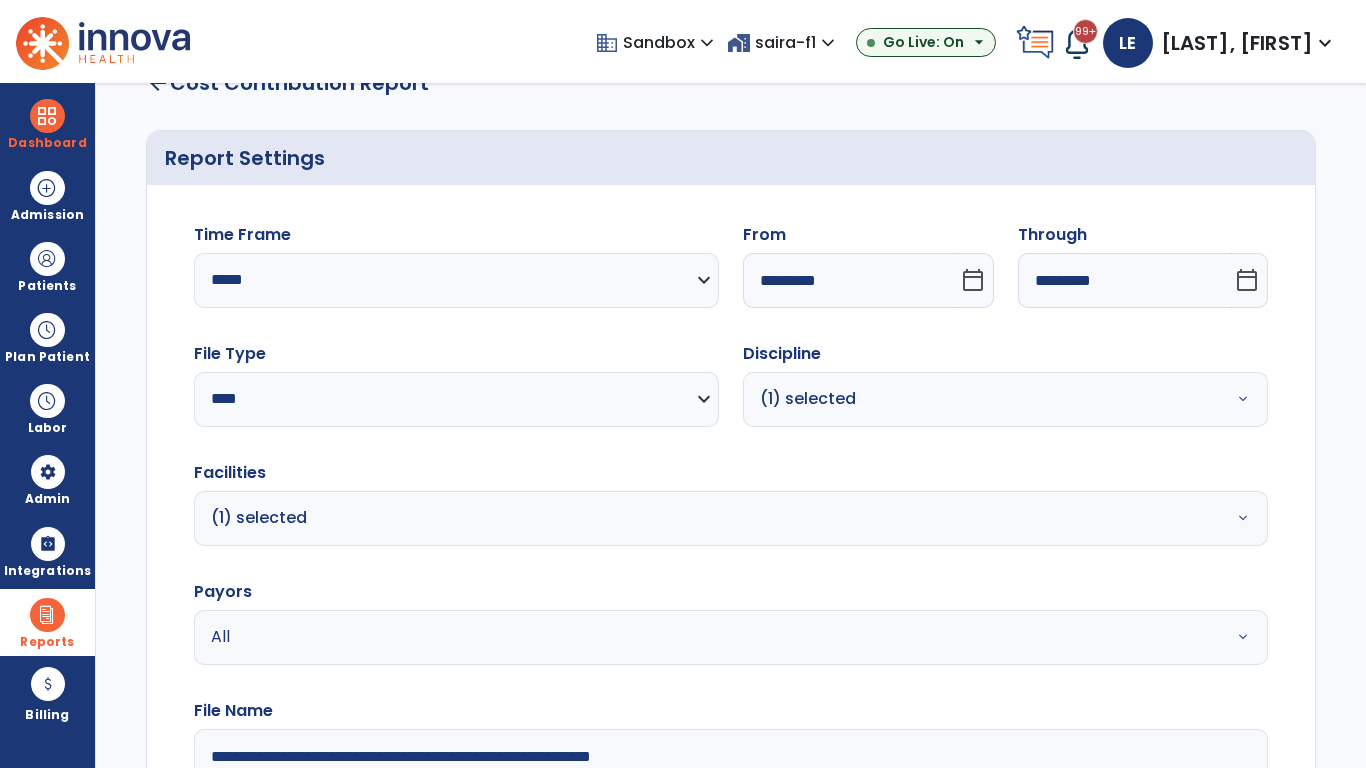 click on "All" at bounding box center [679, 637] 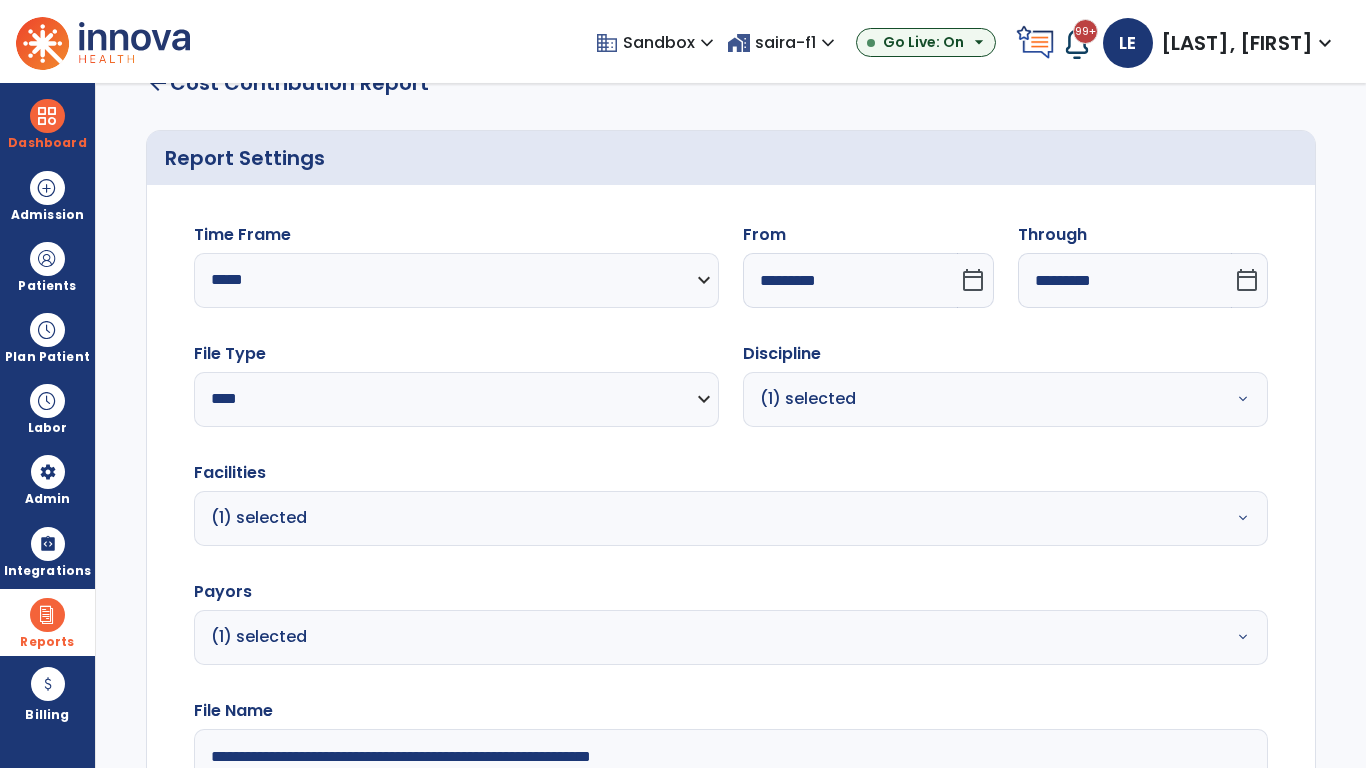 click on "Generate Report" 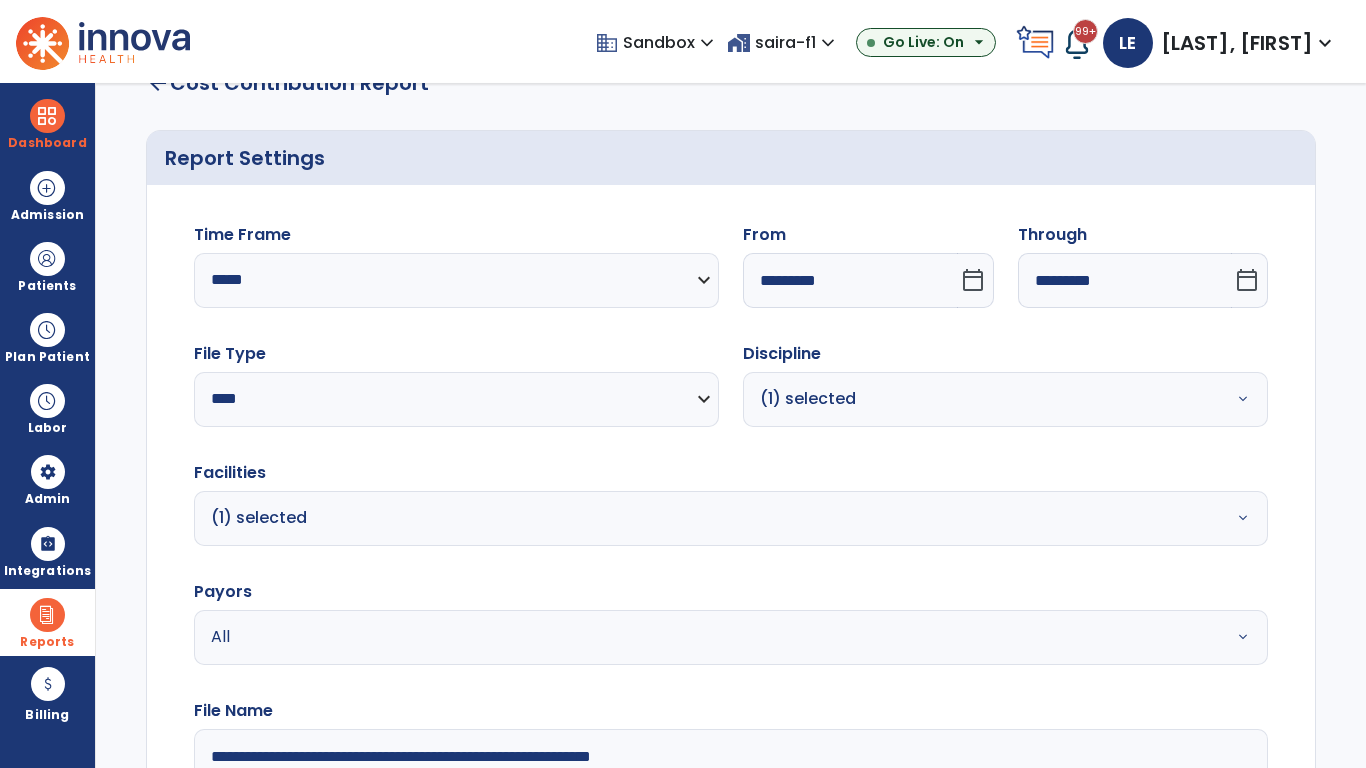 scroll, scrollTop: 264, scrollLeft: 0, axis: vertical 